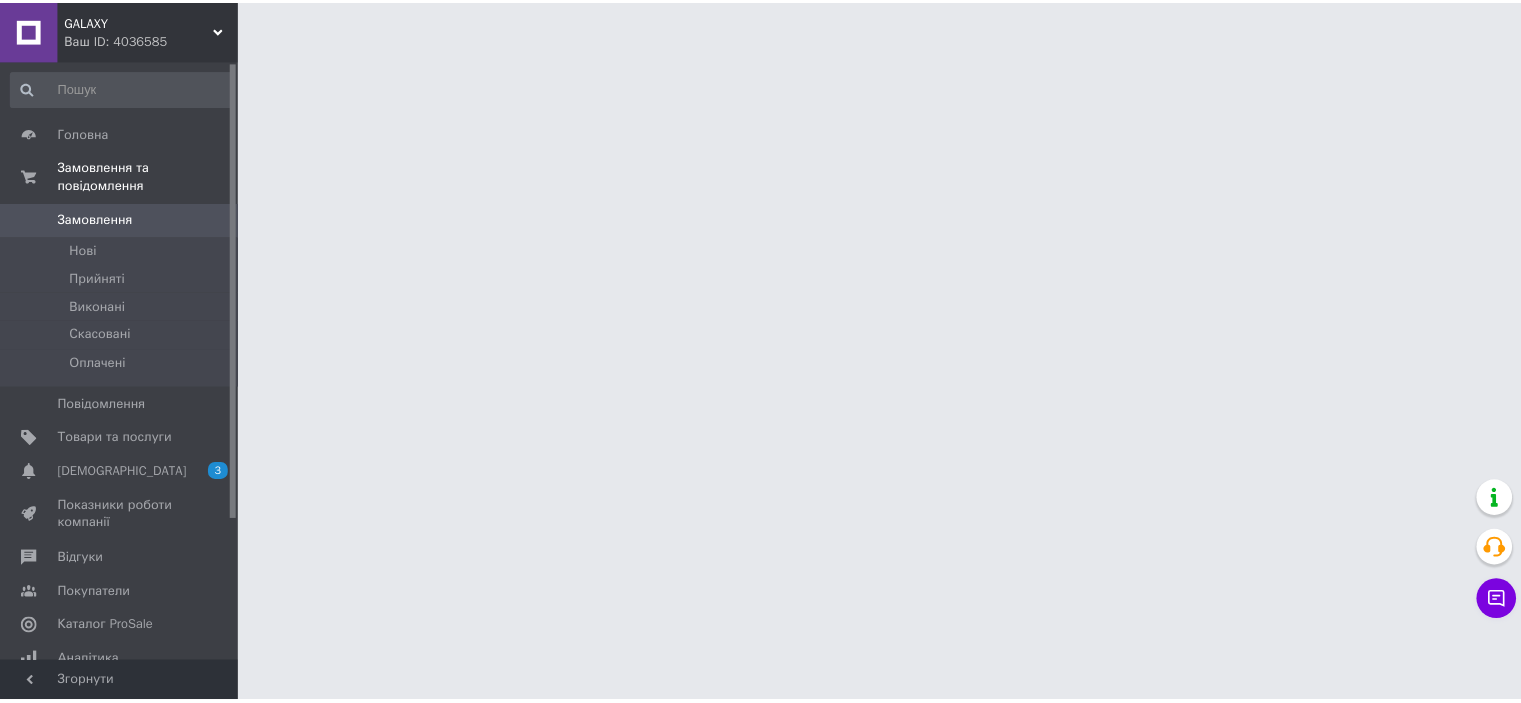 scroll, scrollTop: 0, scrollLeft: 0, axis: both 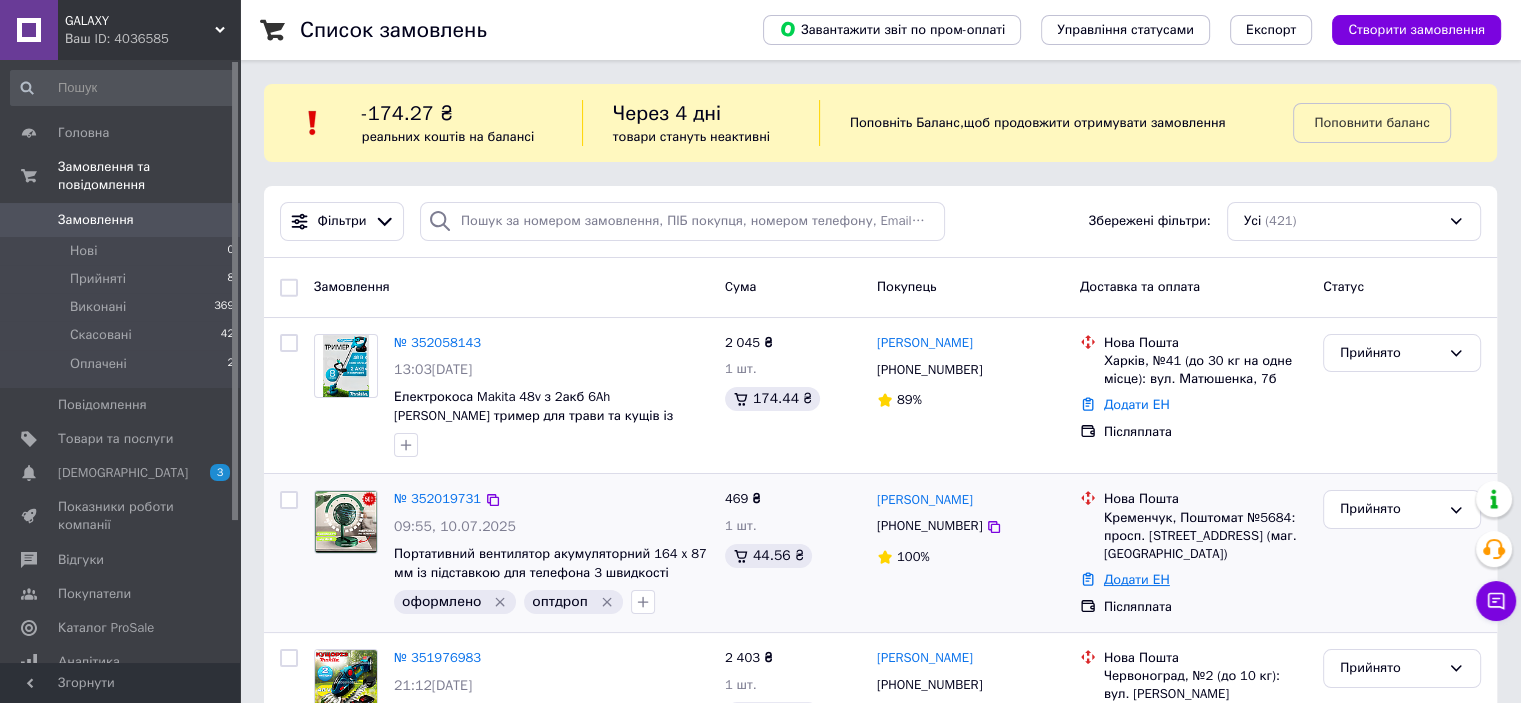 click on "Додати ЕН" at bounding box center [1137, 579] 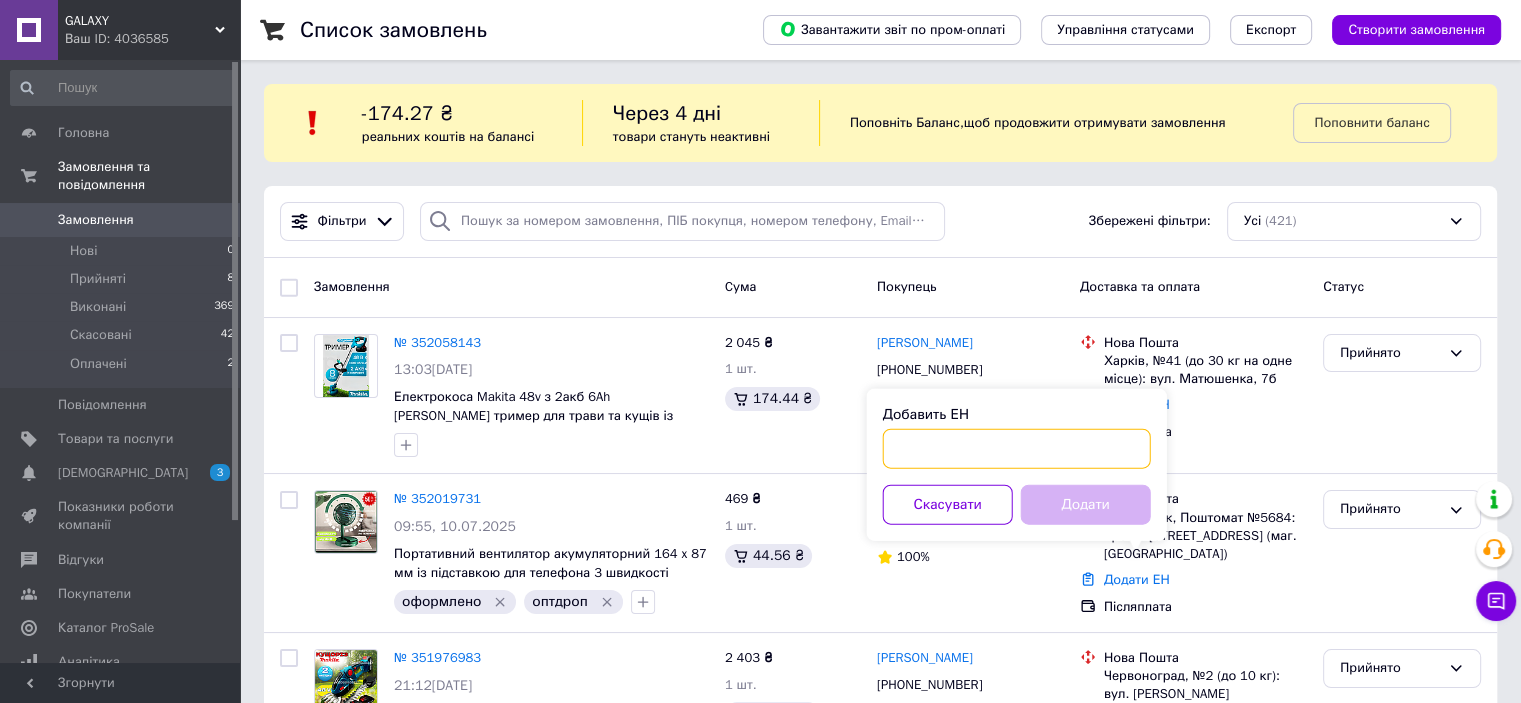 click on "Добавить ЕН" at bounding box center (1017, 449) 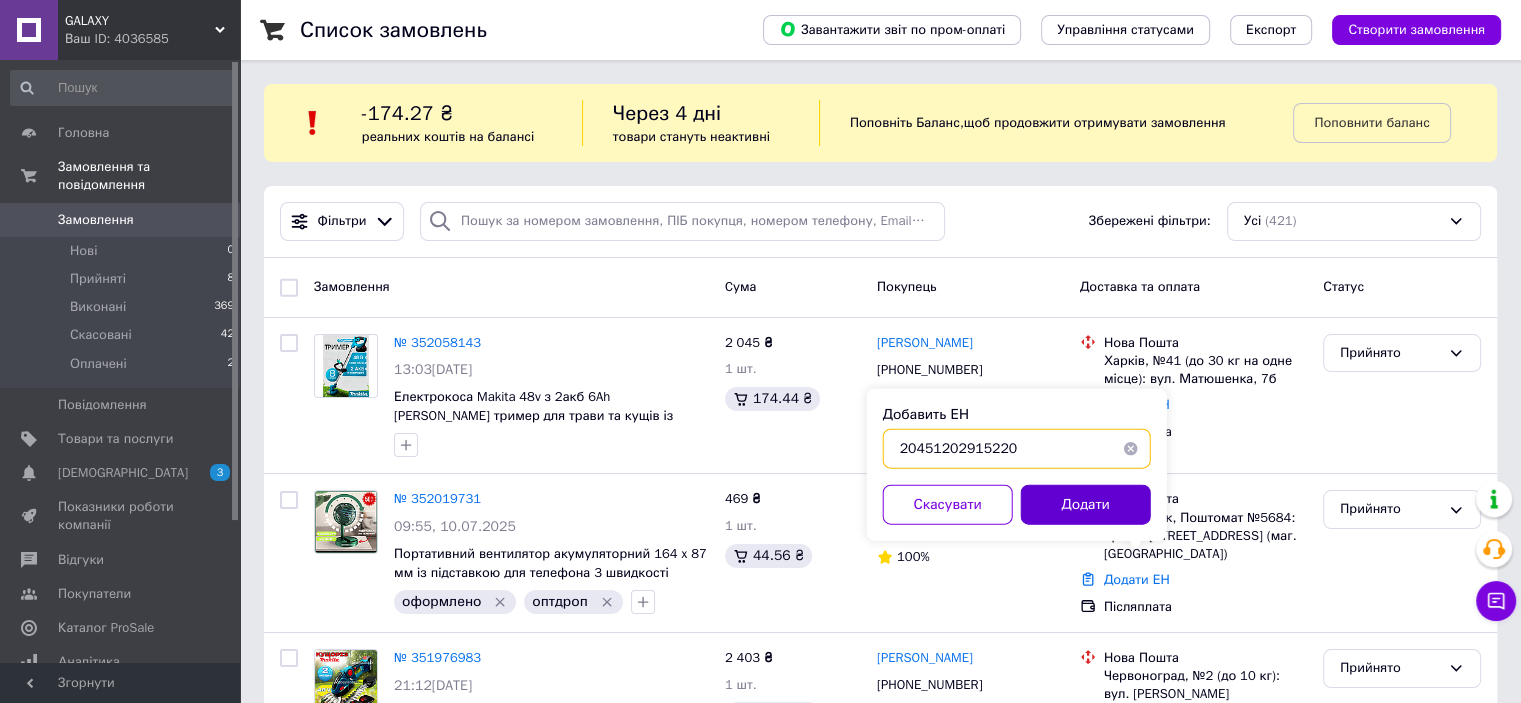 type on "20451202915220" 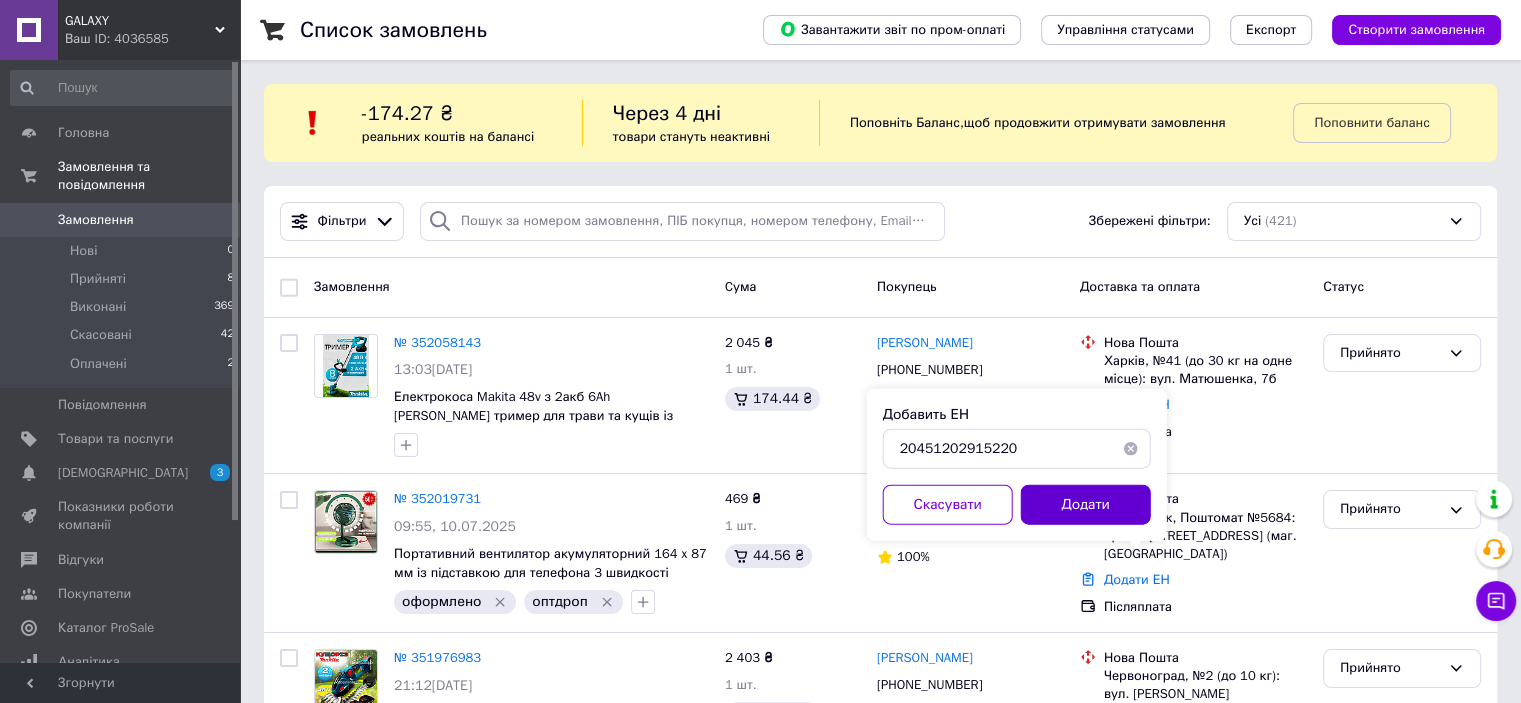click on "Додати" at bounding box center (1086, 505) 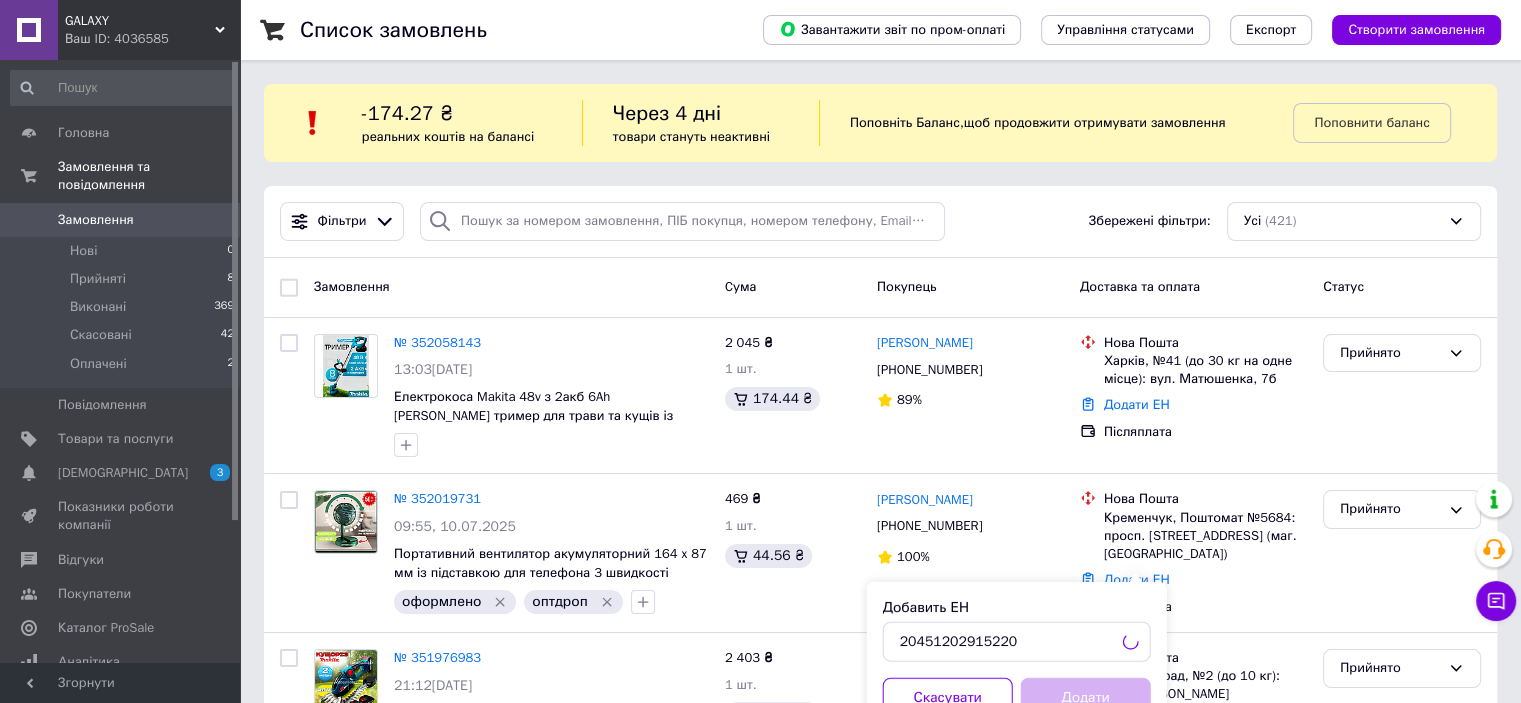 scroll, scrollTop: 300, scrollLeft: 0, axis: vertical 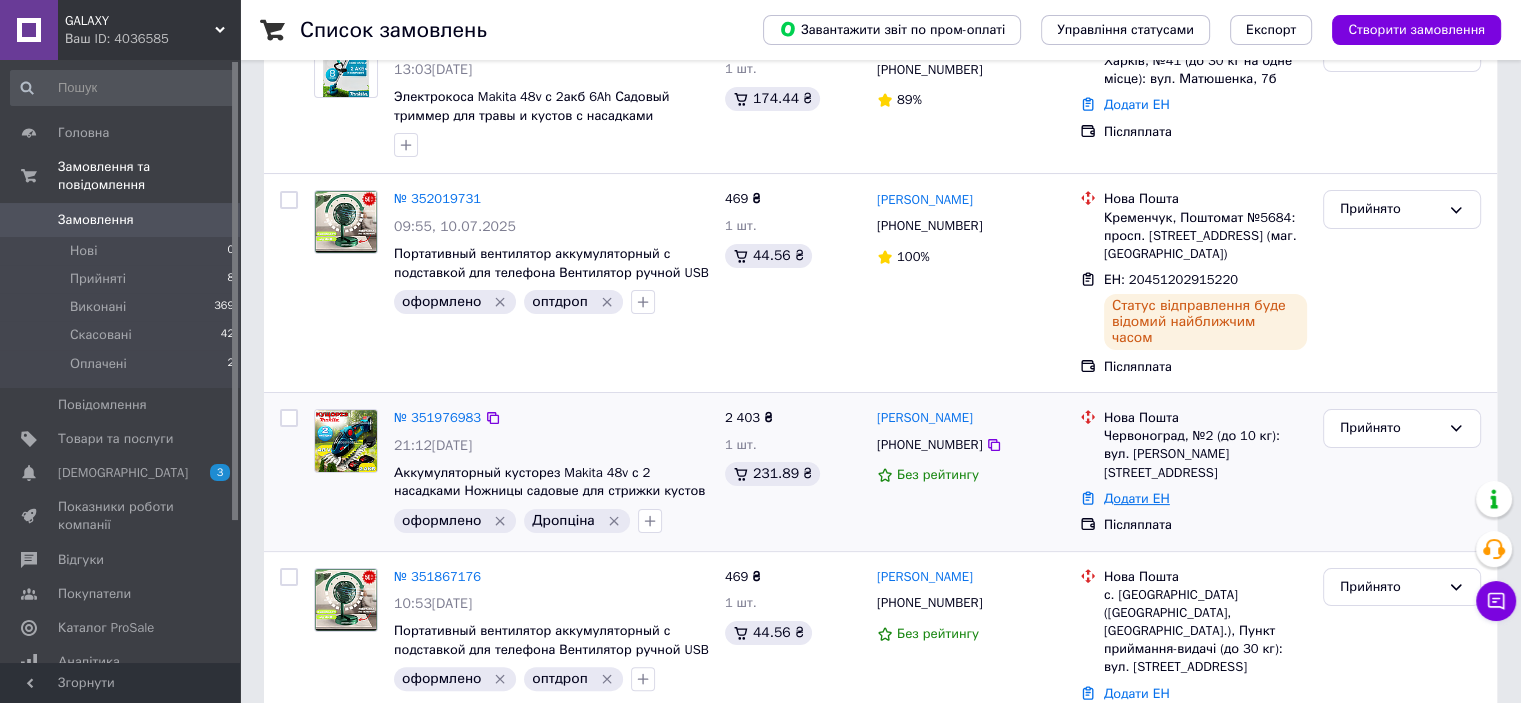 click on "Додати ЕН" at bounding box center (1137, 498) 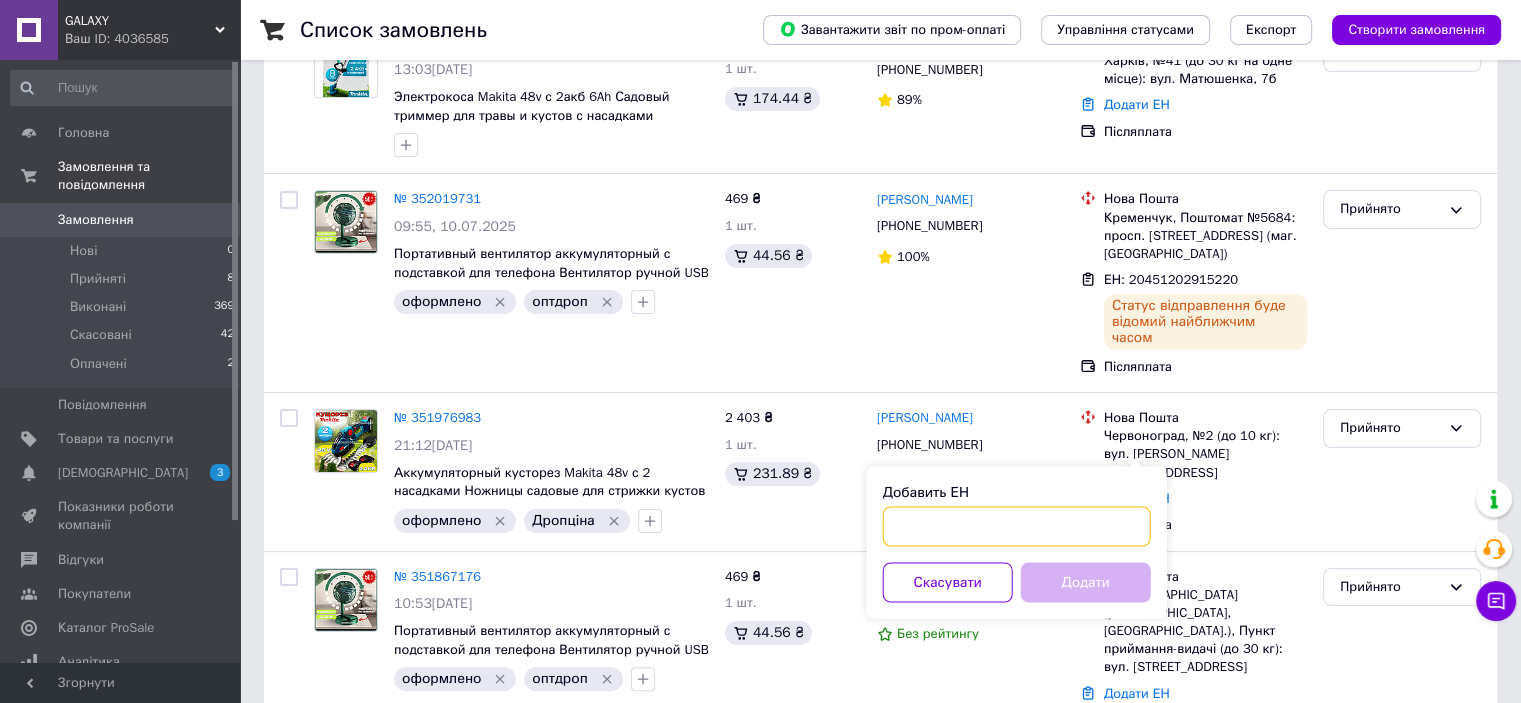click on "Добавить ЕН" at bounding box center (1017, 526) 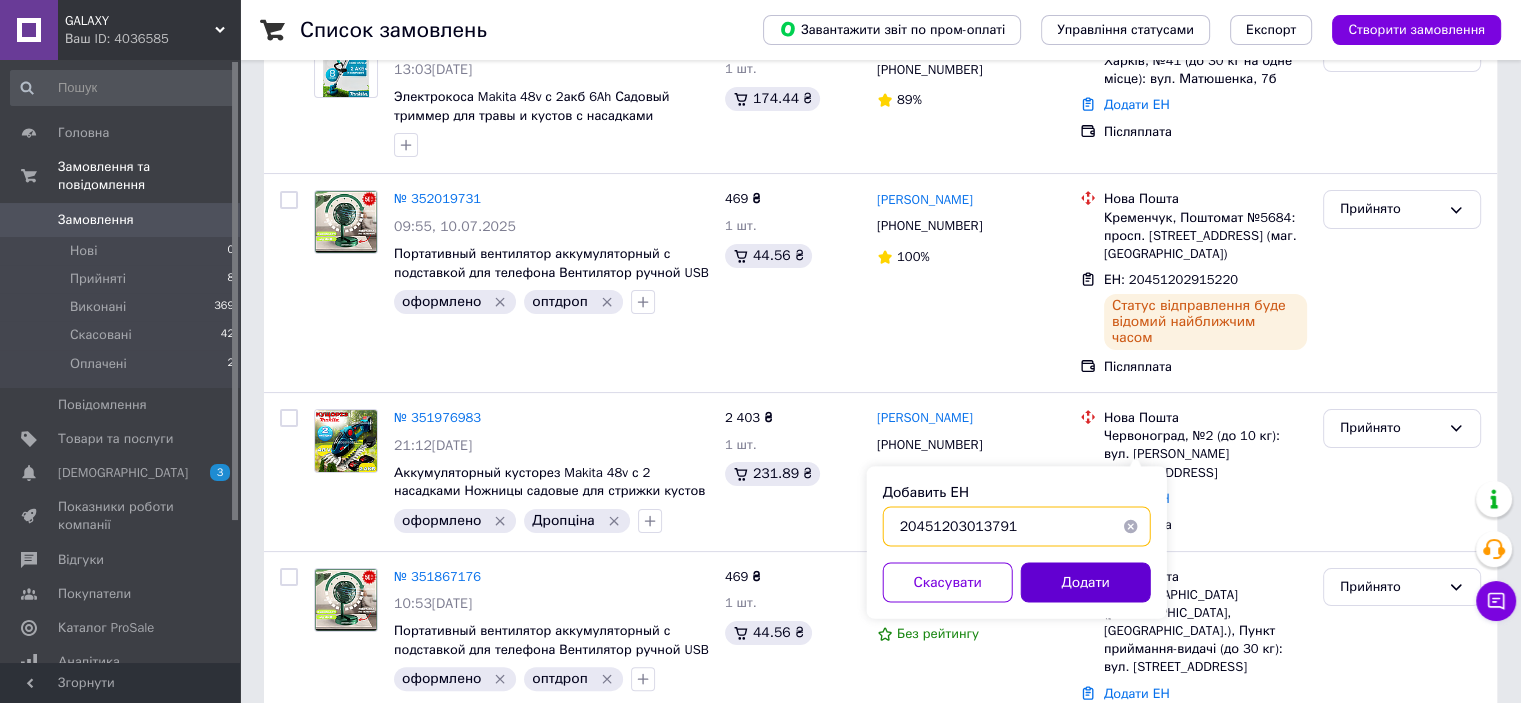 type on "20451203013791" 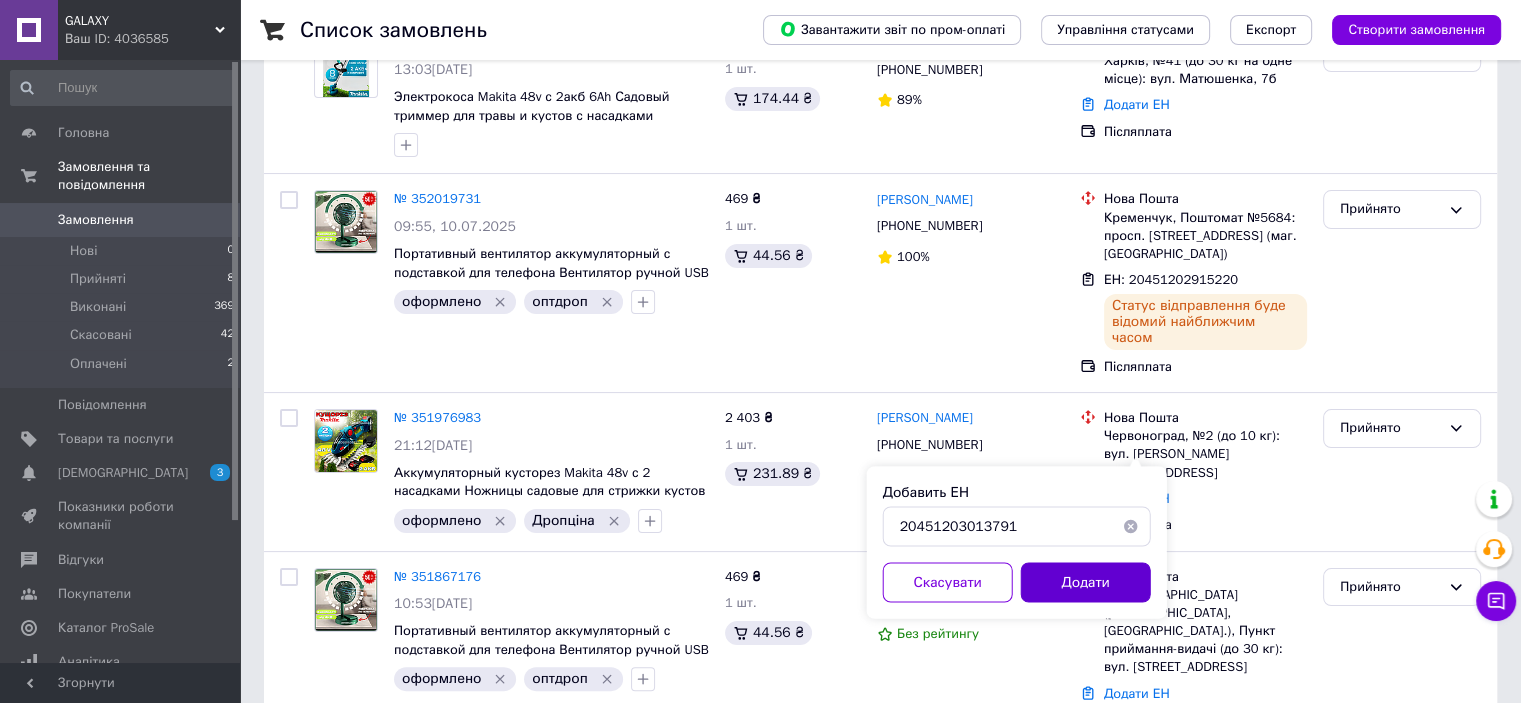 click on "Додати" at bounding box center (1086, 582) 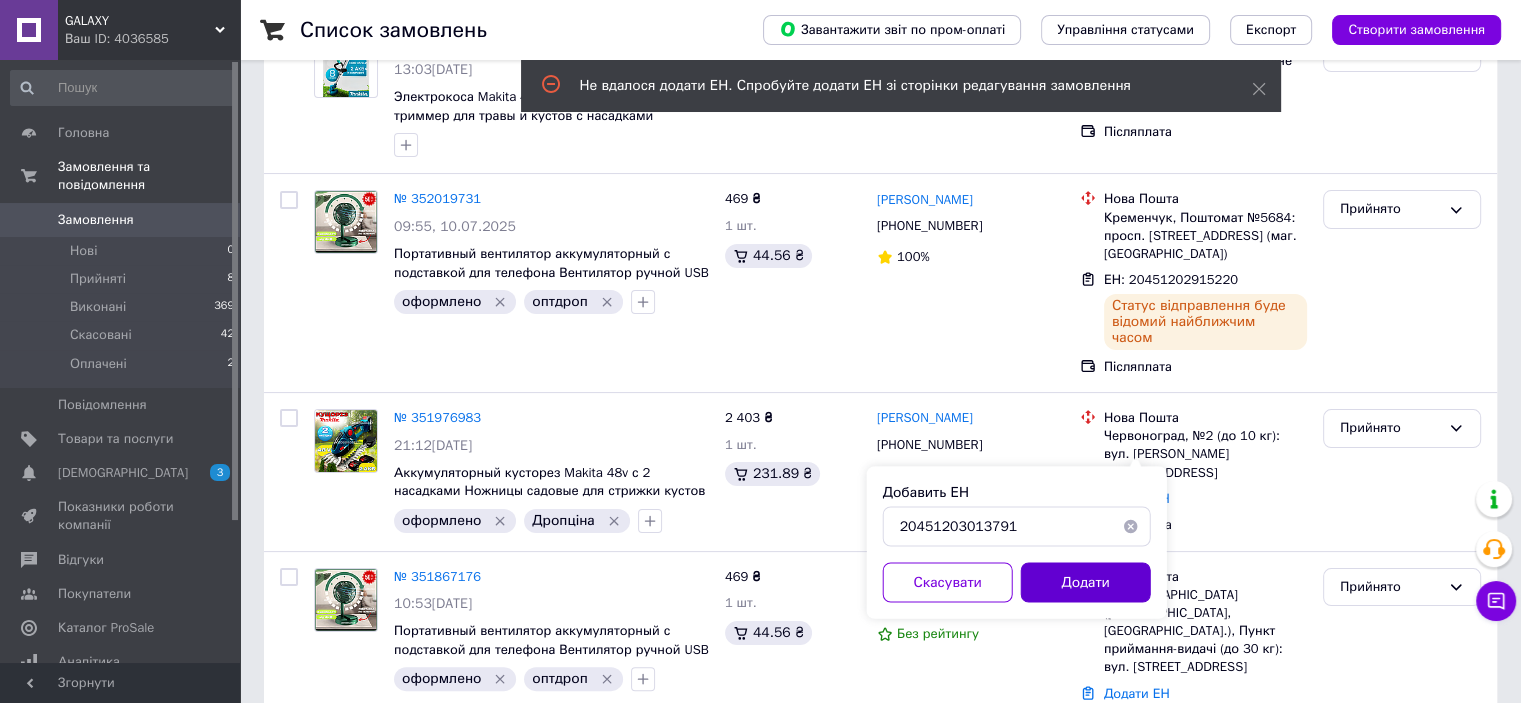 click on "Додати" at bounding box center [1086, 582] 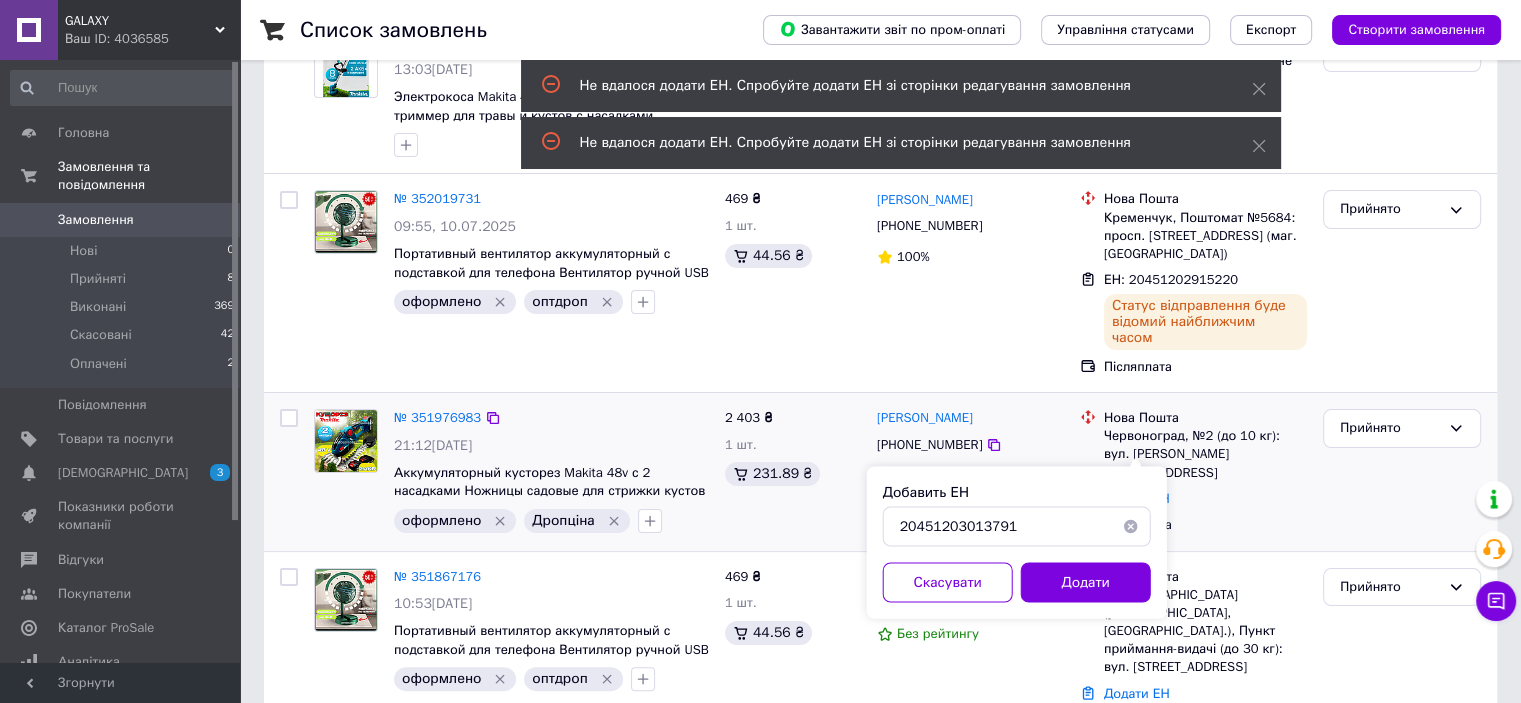 scroll, scrollTop: 500, scrollLeft: 0, axis: vertical 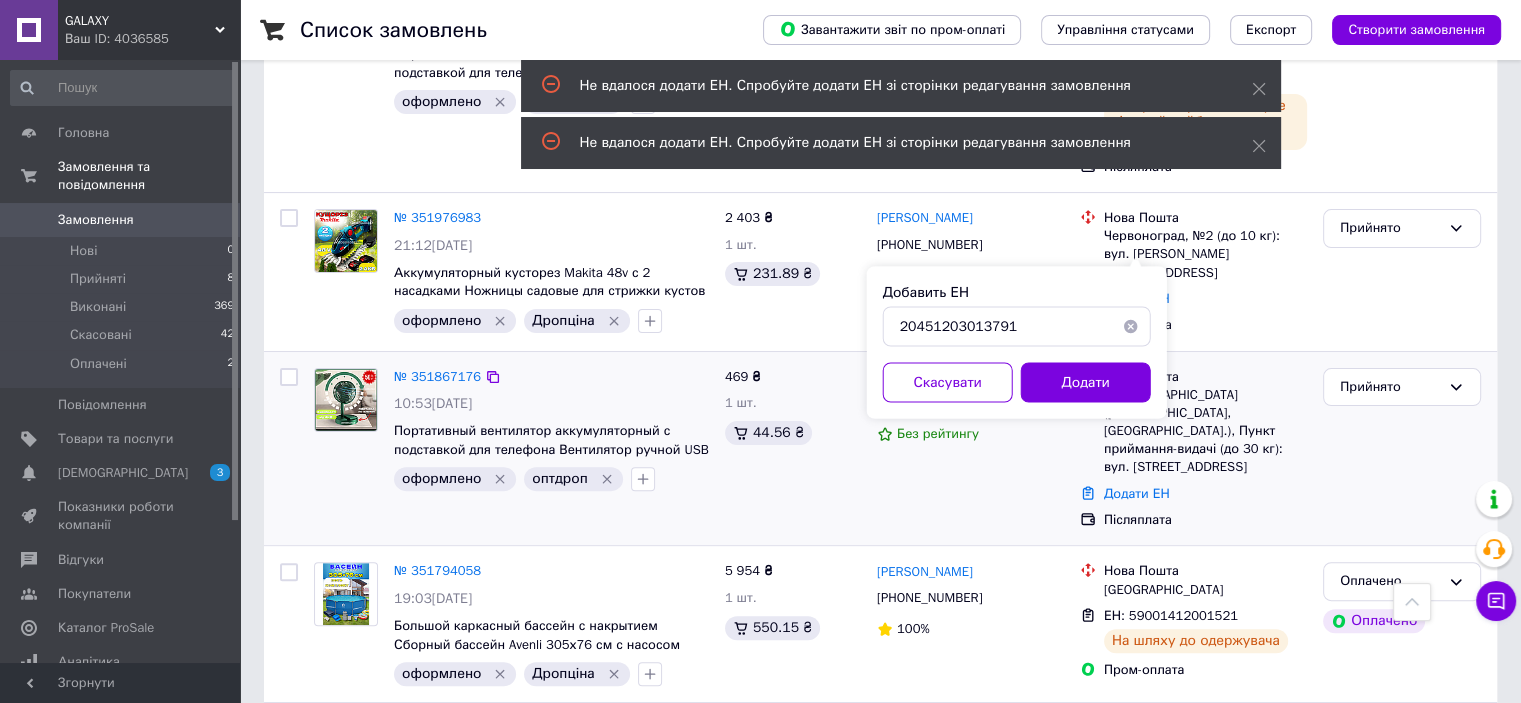 click on "Нова Пошта с. [GEOGRAPHIC_DATA] ([GEOGRAPHIC_DATA], [GEOGRAPHIC_DATA].), Пункт приймання-видачі (до 30 кг): вул. [STREET_ADDRESS]" at bounding box center (1193, 422) 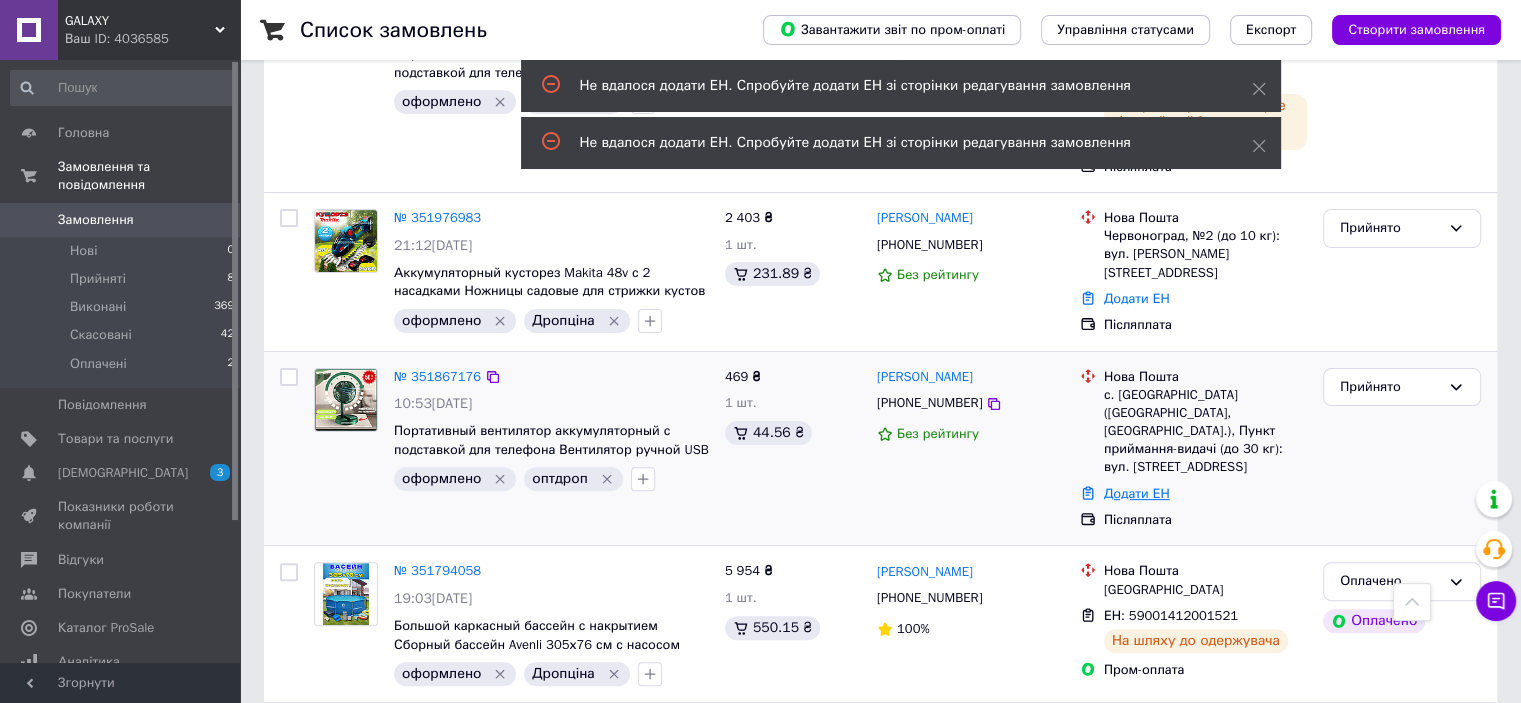 click on "Додати ЕН" at bounding box center (1137, 493) 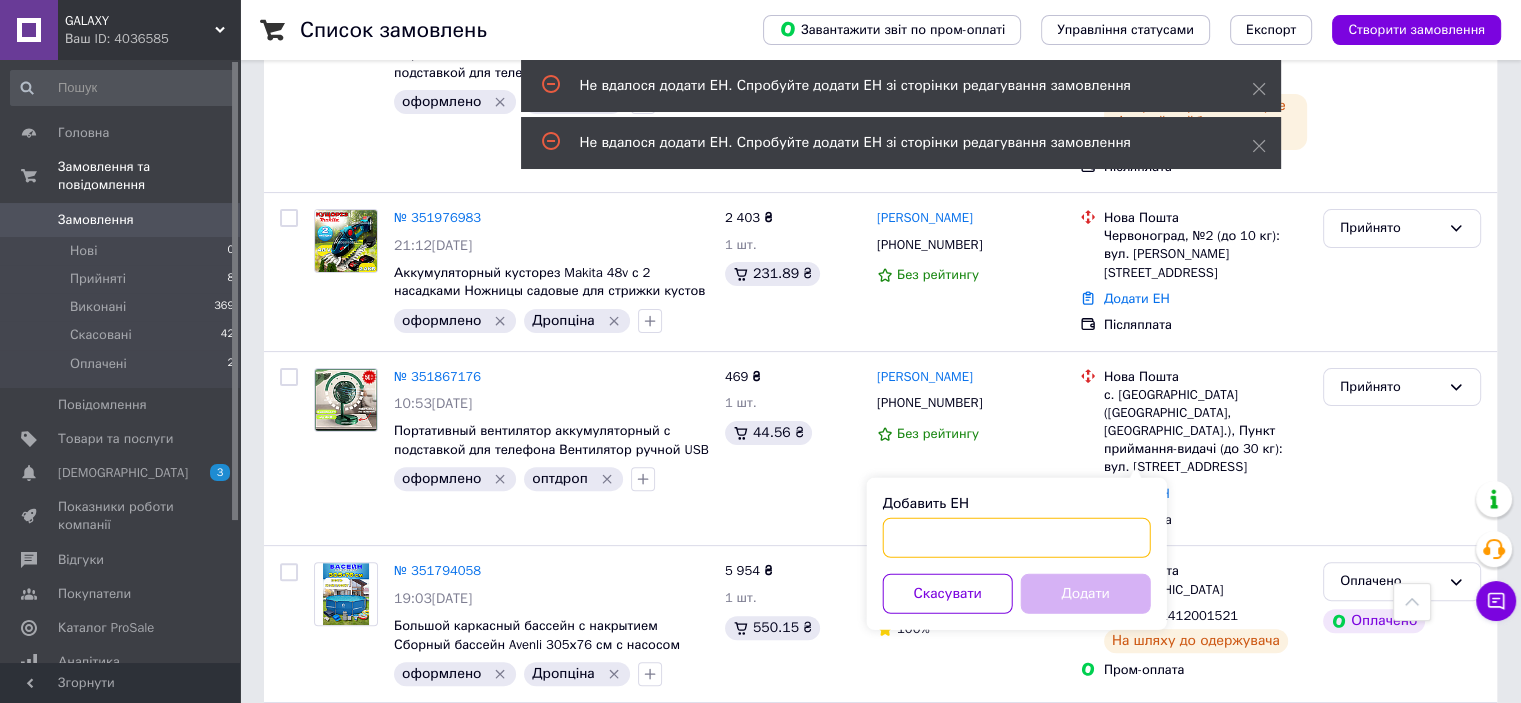 click on "Добавить ЕН" at bounding box center [1017, 538] 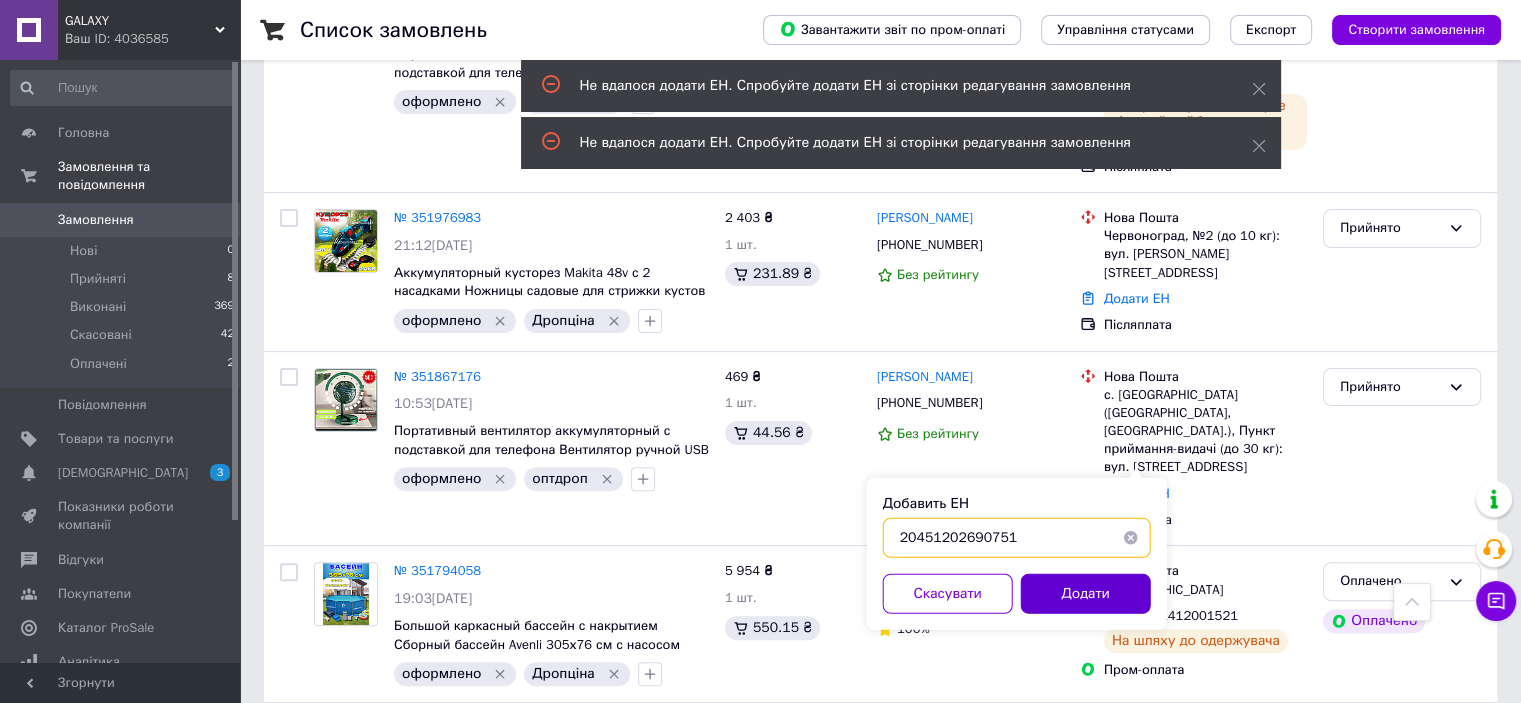 type on "20451202690751" 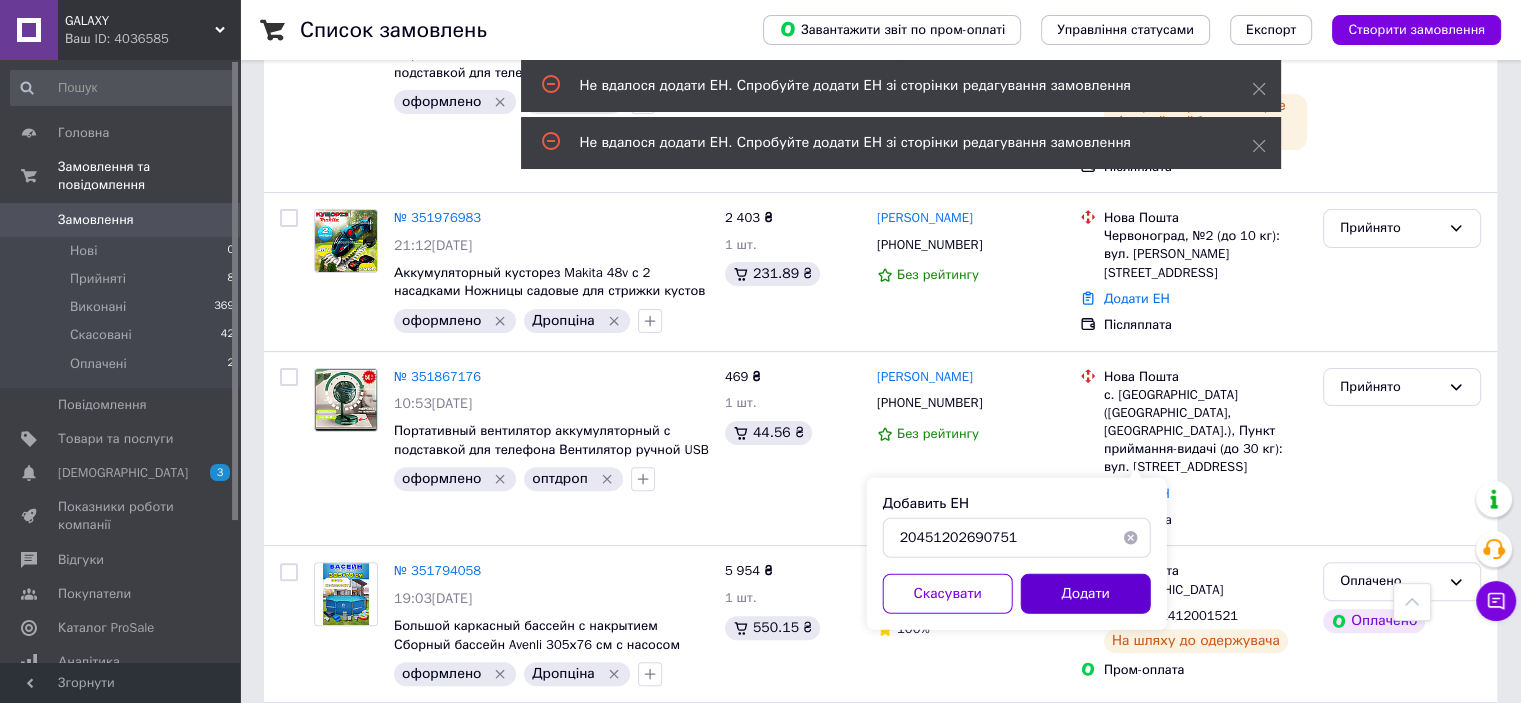 click on "Додати" at bounding box center (1086, 594) 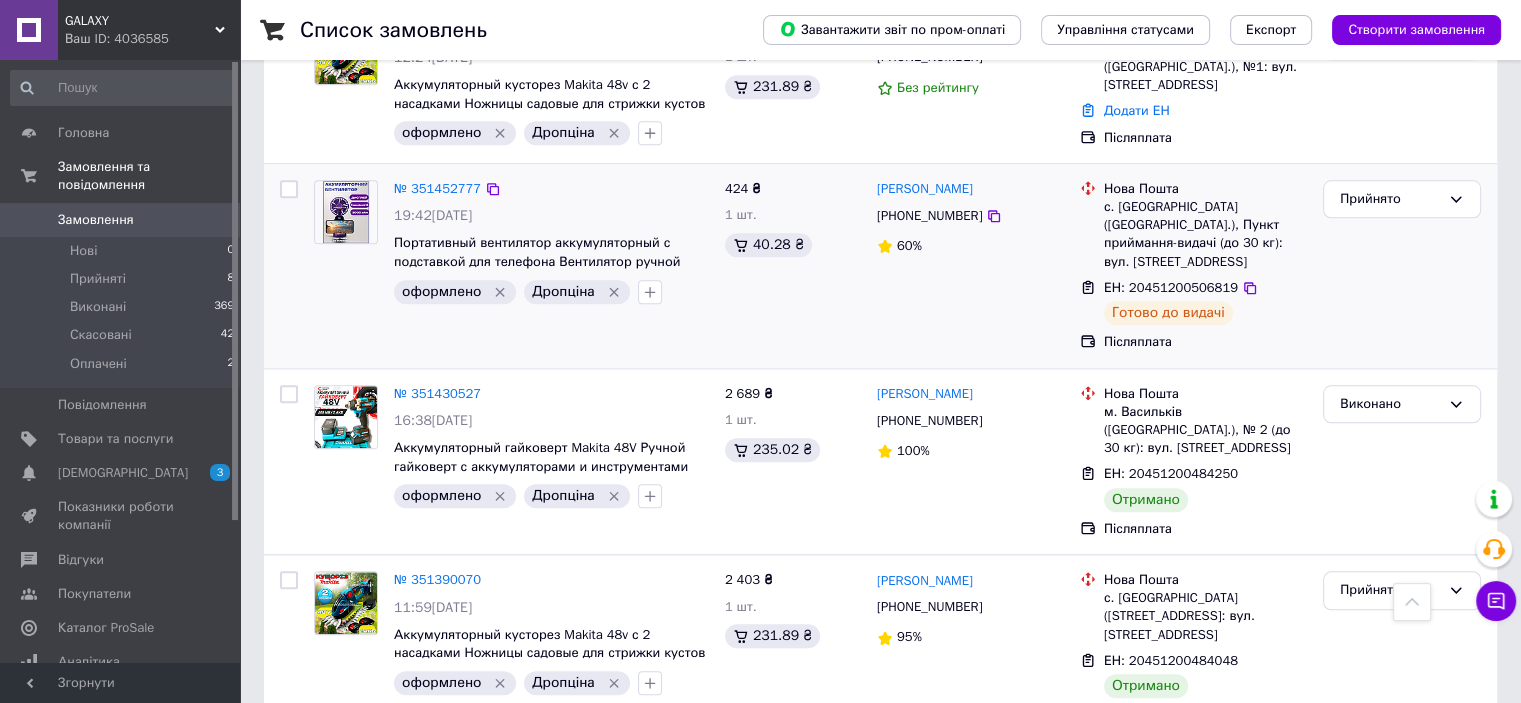 scroll, scrollTop: 2200, scrollLeft: 0, axis: vertical 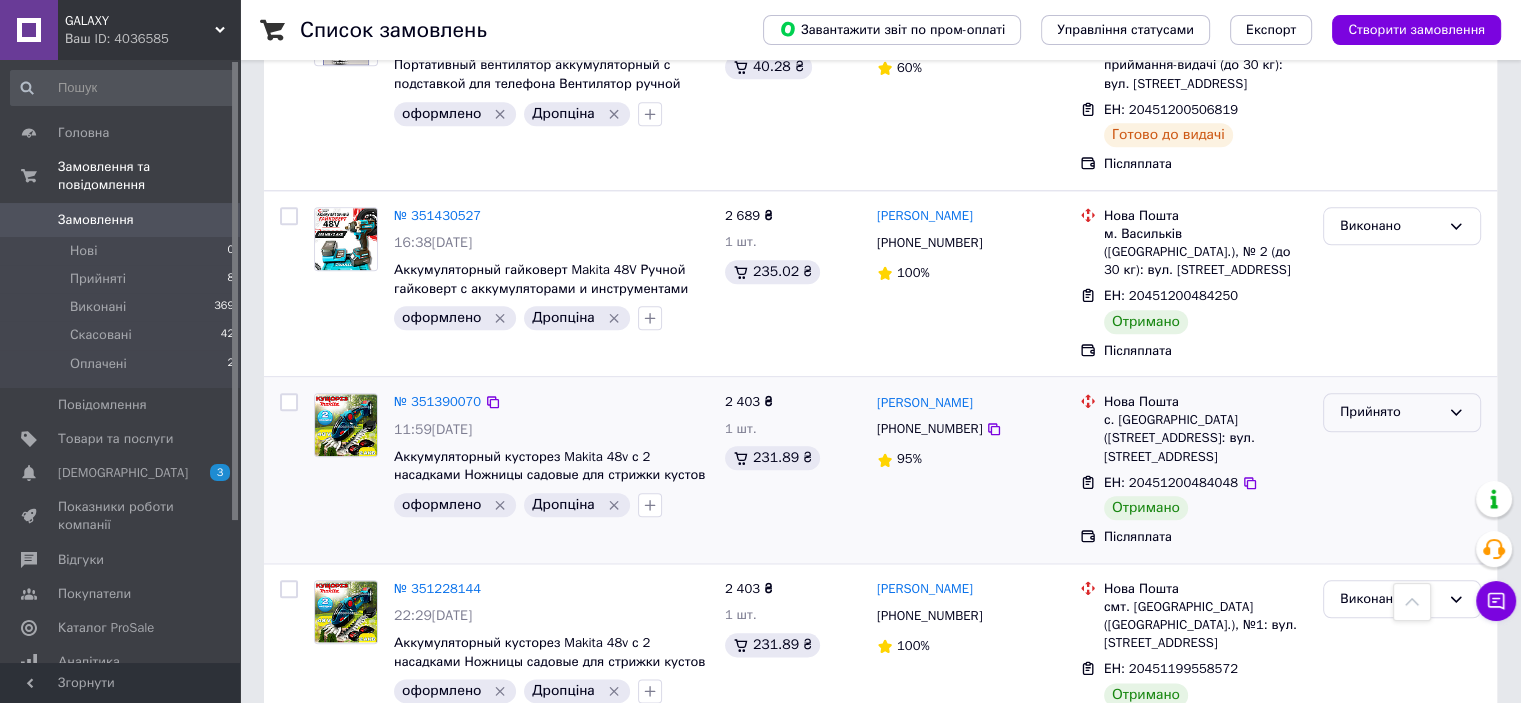 click on "Прийнято" at bounding box center (1402, 412) 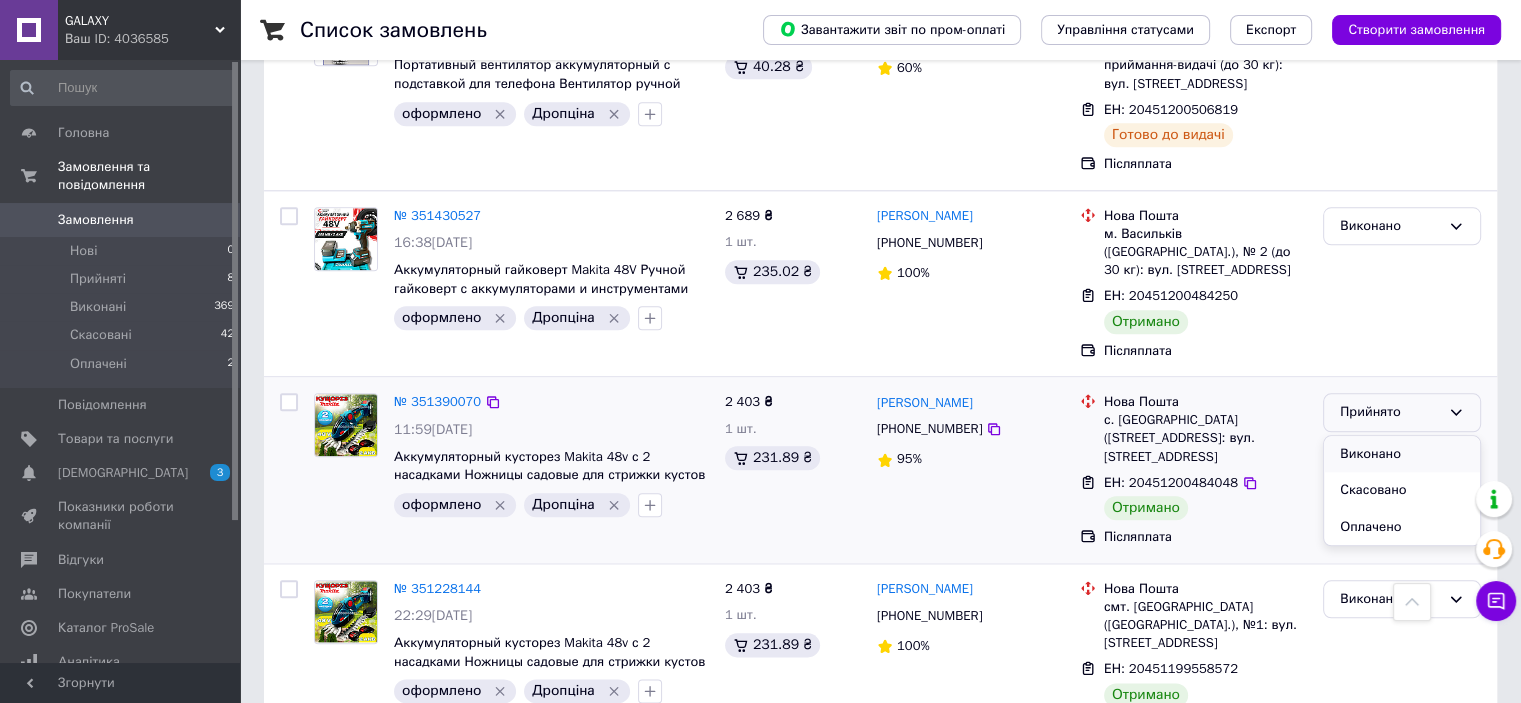 click on "Виконано" at bounding box center (1402, 454) 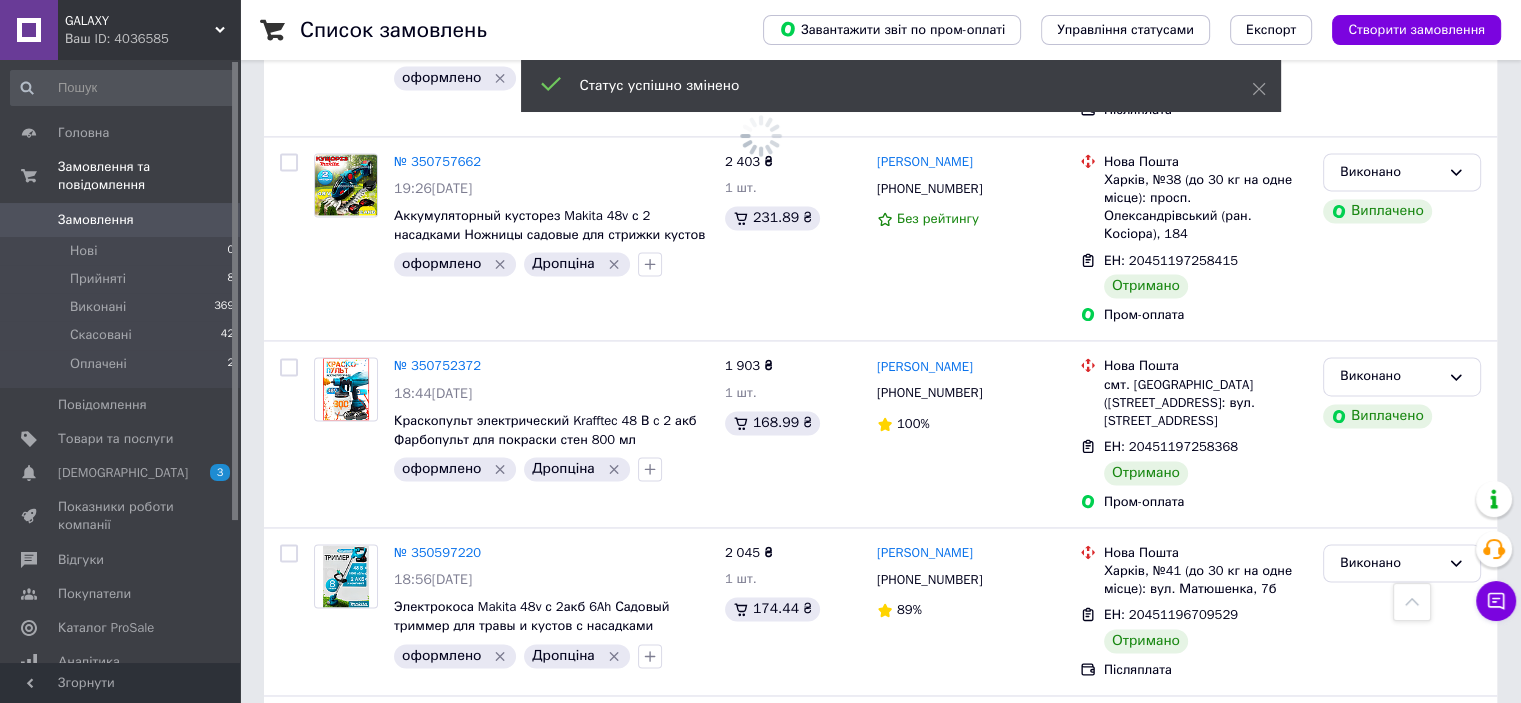 scroll, scrollTop: 3400, scrollLeft: 0, axis: vertical 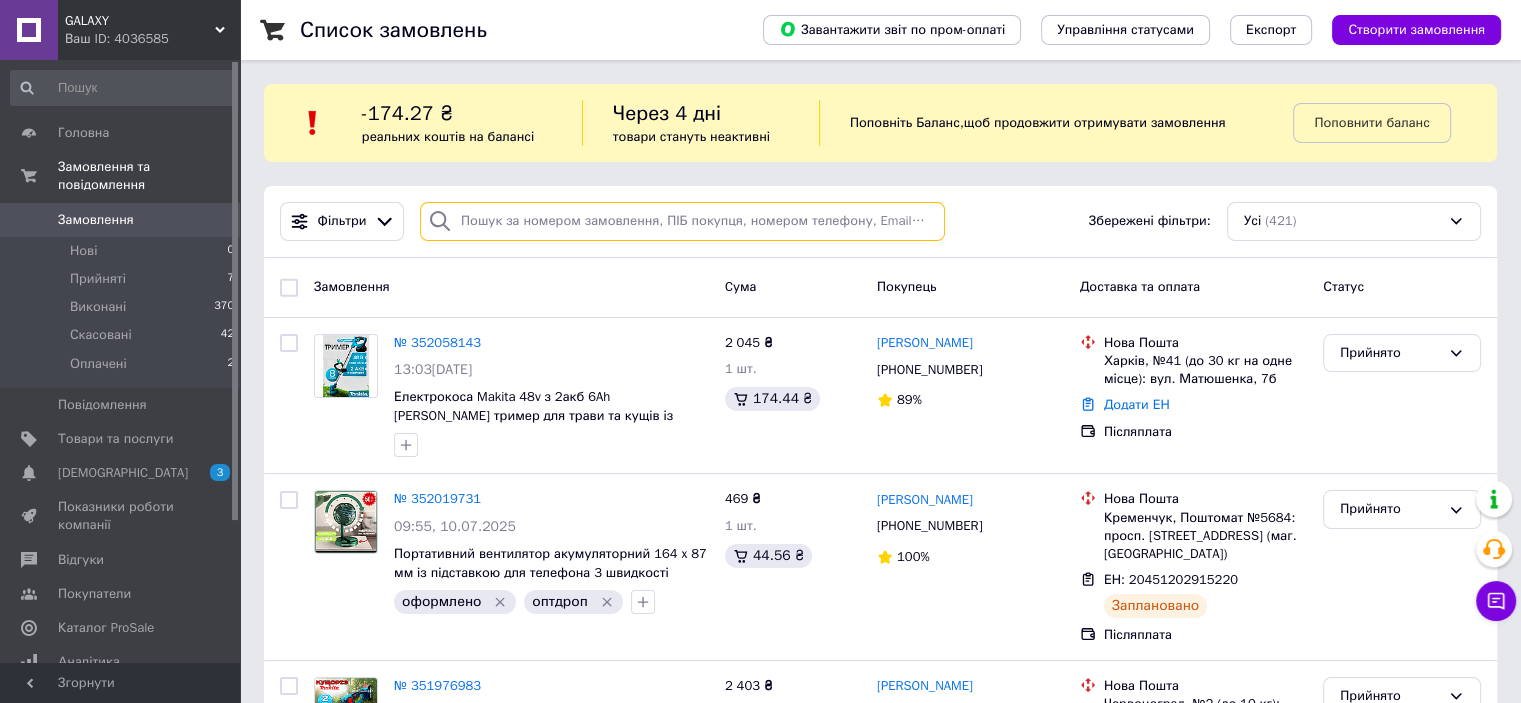 click at bounding box center (682, 221) 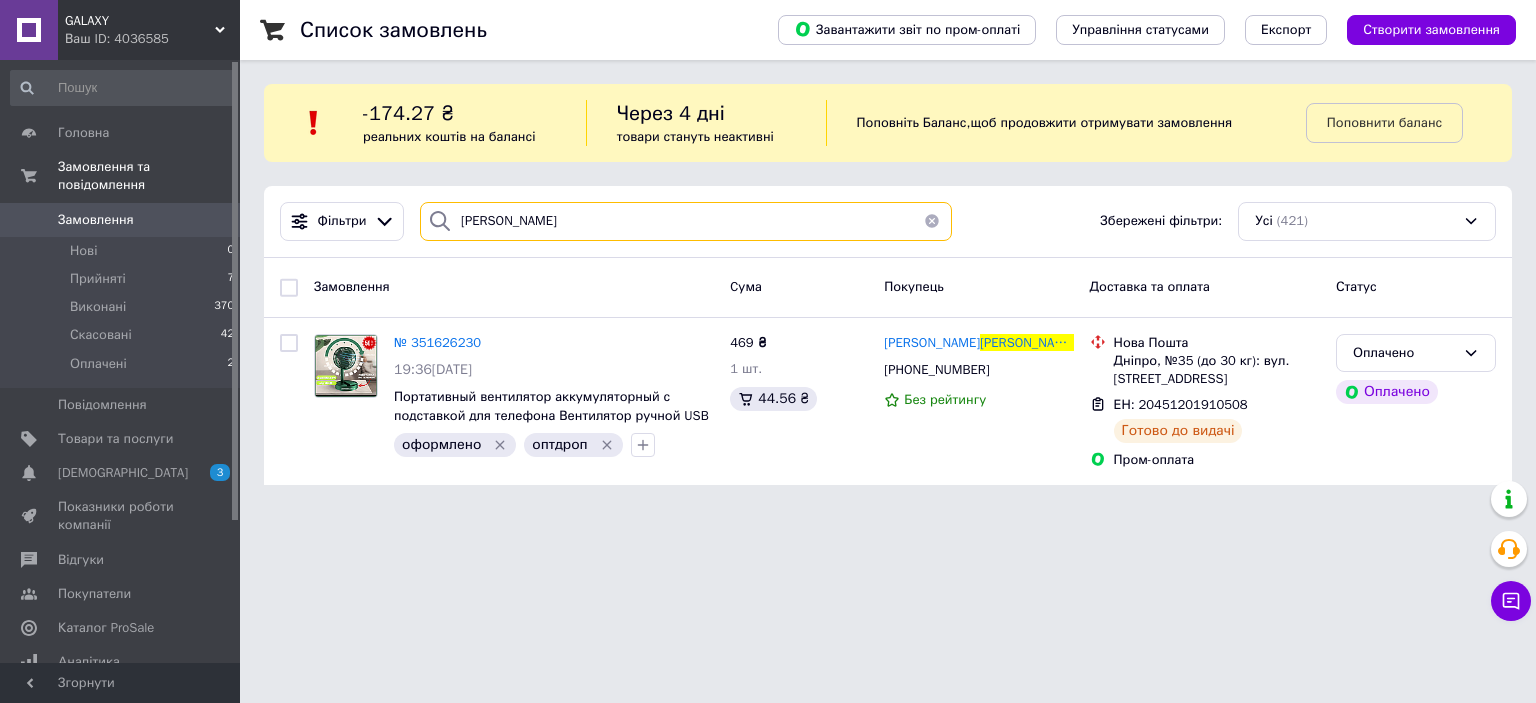 type on "Кугай" 